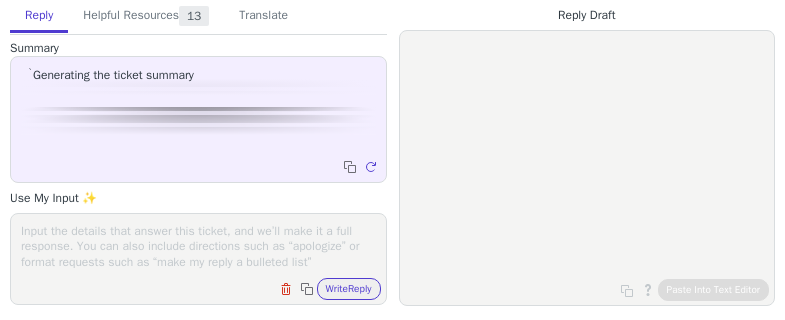 scroll, scrollTop: 0, scrollLeft: 0, axis: both 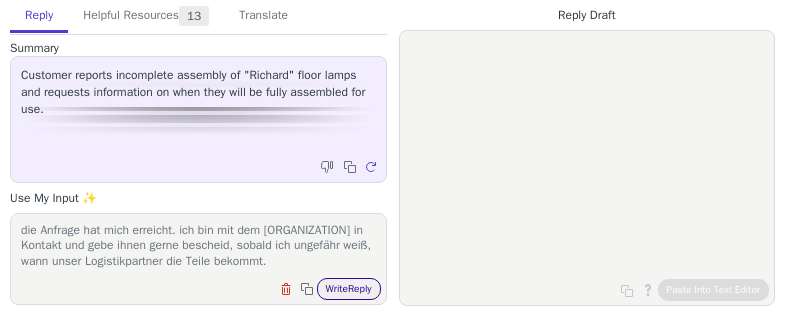 type on "die Anfrage hat mich erreicht. ich bin mit dem [ORGANIZATION] in Kontakt und gebe ihnen gerne bescheid, sobald ich ungefähr weiß, wann unser Logistikpartner die Teile bekommt." 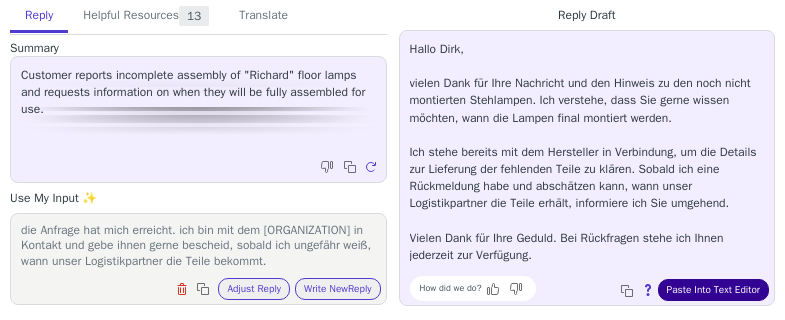 click on "Paste Into Text Editor" at bounding box center [713, 290] 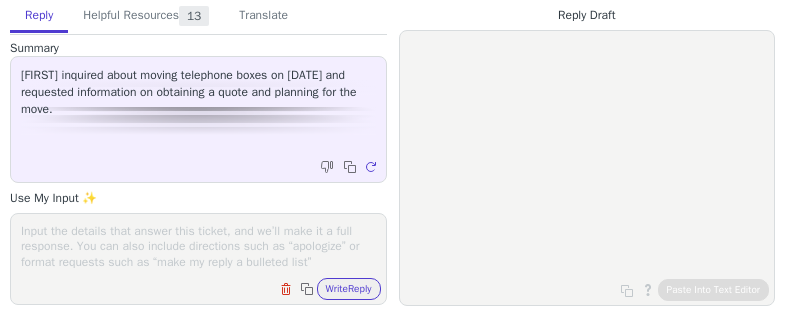 scroll, scrollTop: 0, scrollLeft: 0, axis: both 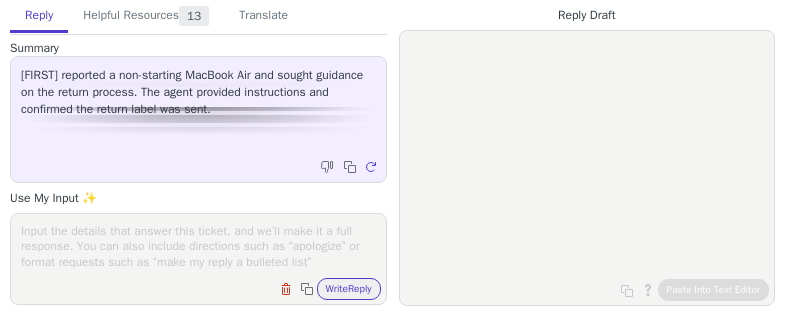 click at bounding box center [198, 246] 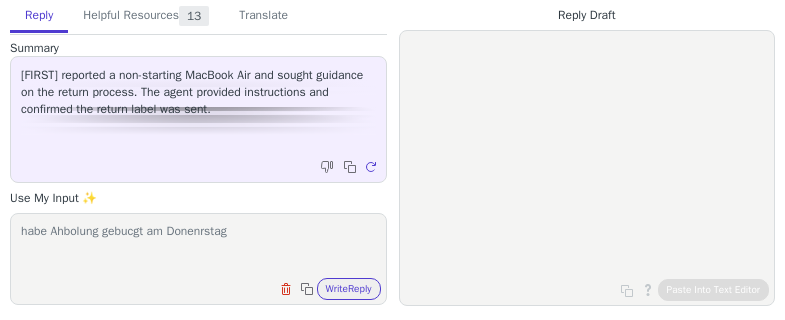paste on "[DATE]." 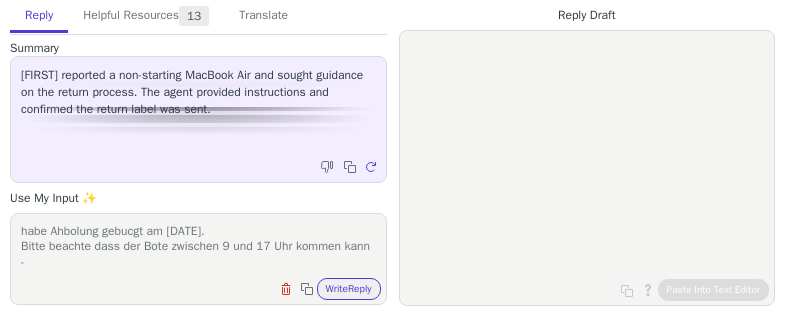 scroll, scrollTop: 1, scrollLeft: 0, axis: vertical 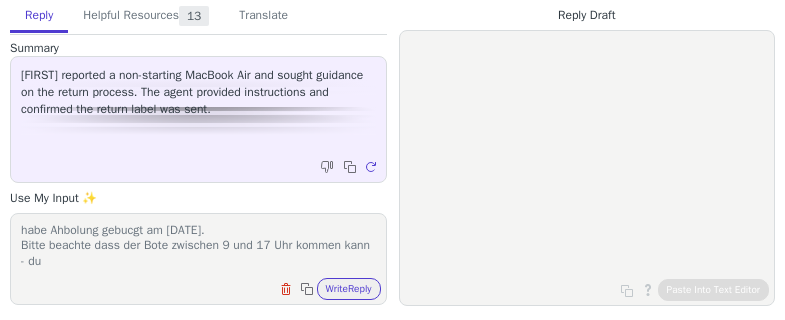 click on "habe Ahbolung gebucgt am Donenrstag 10.07.2025.
Bitte beachte dass der Bote zwischen 9 und 17 Uhr kommen kann - du Clear field Copy to clipboard Write  Reply" at bounding box center [198, 259] 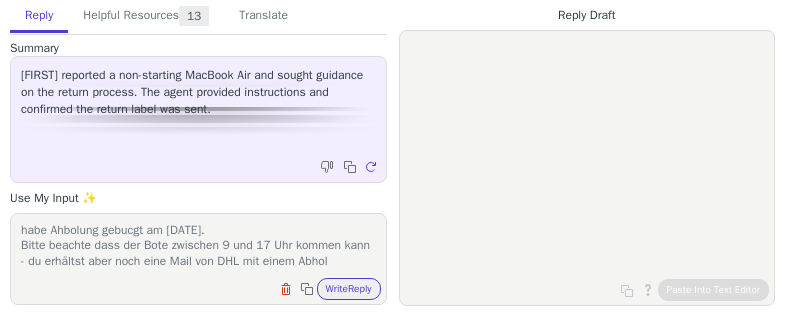 scroll, scrollTop: 17, scrollLeft: 0, axis: vertical 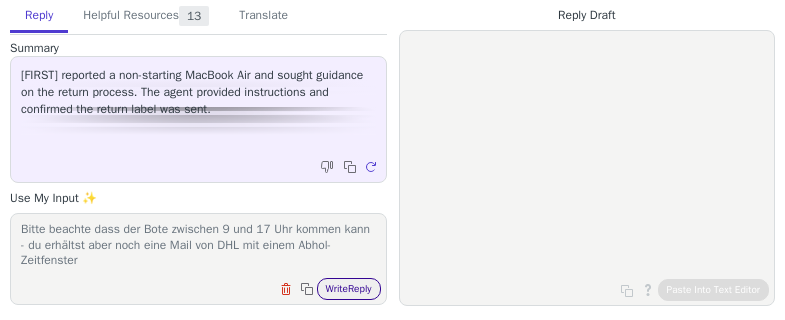 type on "habe Ahbolung gebucgt am Donenrstag 10.07.2025.
Bitte beachte dass der Bote zwischen 9 und 17 Uhr kommen kann - du erhältst aber noch eine Mail von DHL mit einem Abhol-Zeitfenster" 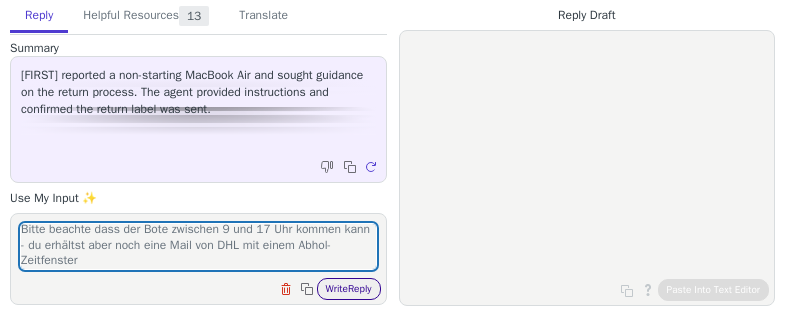 click on "Write  Reply" at bounding box center (349, 289) 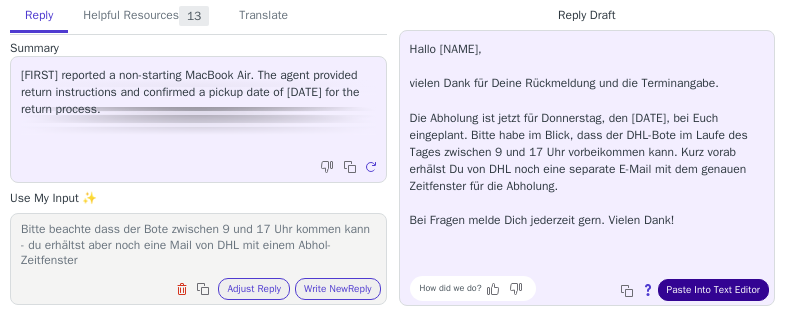 click on "Paste Into Text Editor" at bounding box center [713, 290] 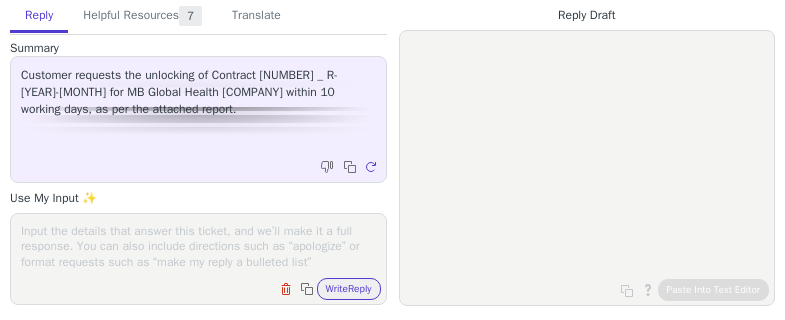 scroll, scrollTop: 0, scrollLeft: 0, axis: both 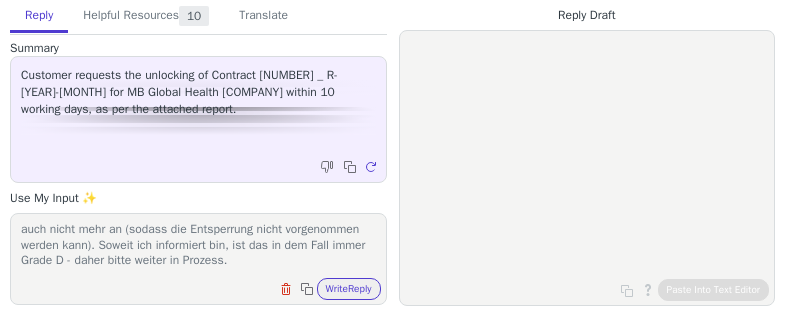 type on "hier hat der Kunde das gerät als defekt eingereicht, und es geht auch nicht mehr an (sodass die Entsperrung nicht vorgenommen werden kann). Soweit ich informiert bin, ist das in dem Fall immer Grade D - daher bitte weiter in Prozess." 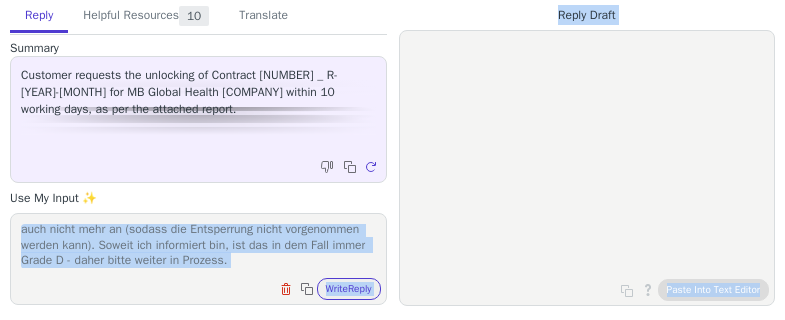 scroll, scrollTop: 0, scrollLeft: 0, axis: both 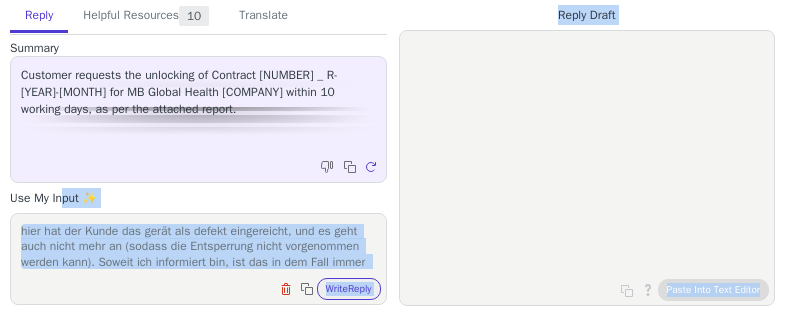 drag, startPoint x: 337, startPoint y: 255, endPoint x: 69, endPoint y: 207, distance: 272.2646 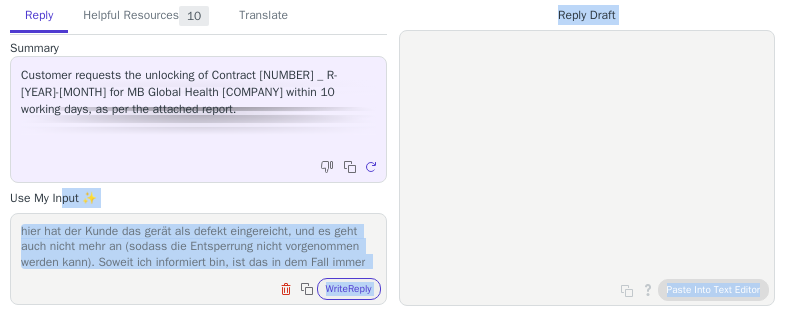 copy on "put ✨ hier hat der Kunde das gerät als defekt eingereicht, und es geht auch nicht mehr an (sodass die Entsperrung nicht vorgenommen werden kann). Soweit ich informiert bin, ist das in dem Fall immer Grade D - daher bitte weiter in Prozess.  Clear field Copy to clipboard Write  Reply Knowledge Base Articles   5 Regenerate Tickets   2 Regenerate Macros   3 Regenerate From Detected Language Czech English Danish Dutch French French (Canada) German - Deutsch Italian Japanese Korean Norwegian Polish Portuguese Portuguese (Brazil) Slovak Spanish Swedish To Czech English Danish Dutch French French (Canada) German - Deutsch Italian Japanese Korean Norwegian Polish Portuguese Portuguese (Brazil) Slovak Spanish Swedish Text to be translated: Clear text Copy to clipboard Translate Reply Draft Edit and re-translate Copy to clipboard Paste Into Text Editor Copy to clipboard About this reply Paste Into Text Editor" 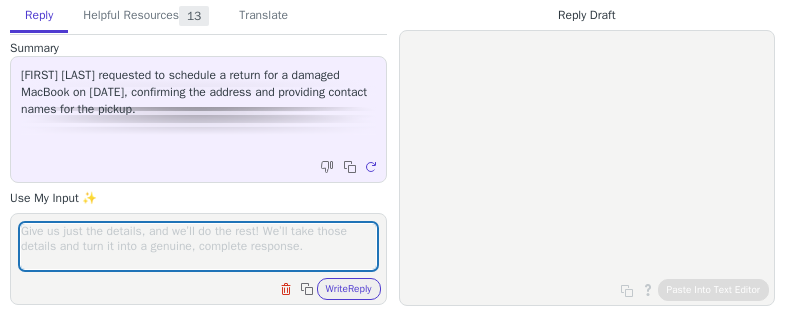 click at bounding box center (198, 246) 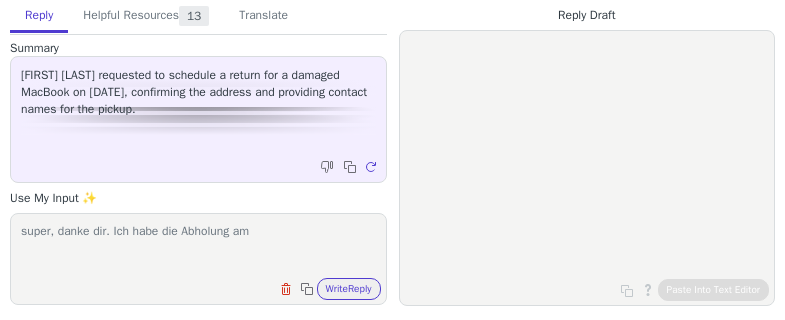 click on "super, danke dir. Ich habe die Abholung am" at bounding box center (198, 246) 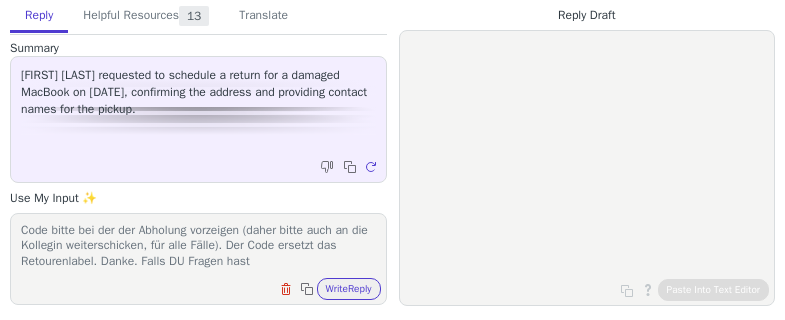 scroll, scrollTop: 48, scrollLeft: 0, axis: vertical 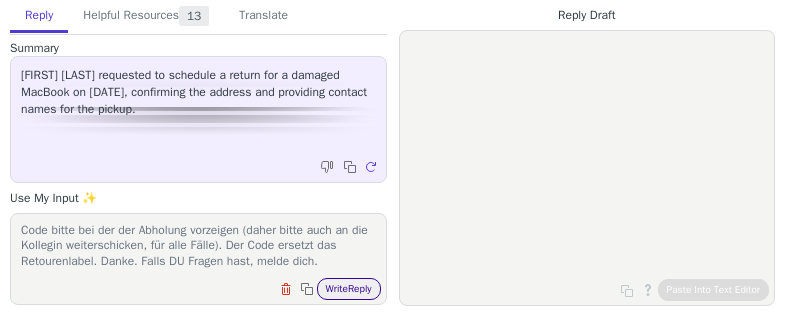 type on "super, danke dir. Ich habe die Abholung am 15.07.2025 beauftragt. Separat erhältst du eine Mail von DHL mit einem QR-Code. Diesen Code bitte bei der der Abholung vorzeigen (daher bitte auch an die Kollegin weiterschicken, für alle Fälle). Der Code ersetzt das Retourenlabel. Danke. Falls DU Fragen hast, melde dich." 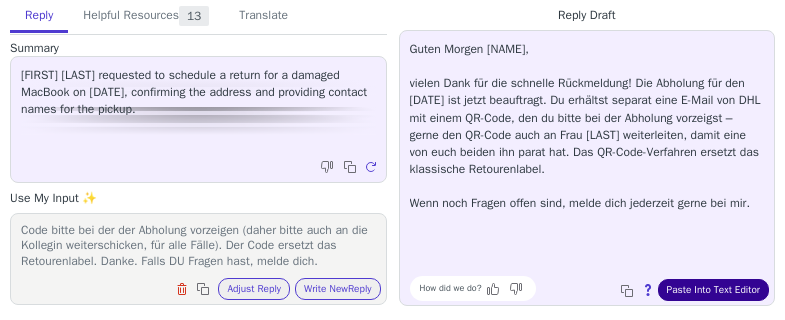 click on "Paste Into Text Editor" at bounding box center (713, 290) 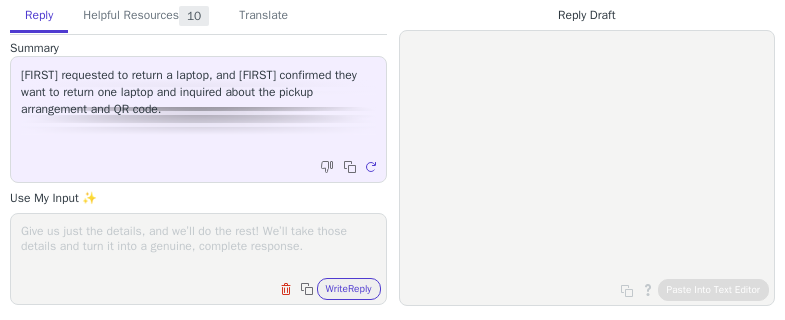 scroll, scrollTop: 0, scrollLeft: 0, axis: both 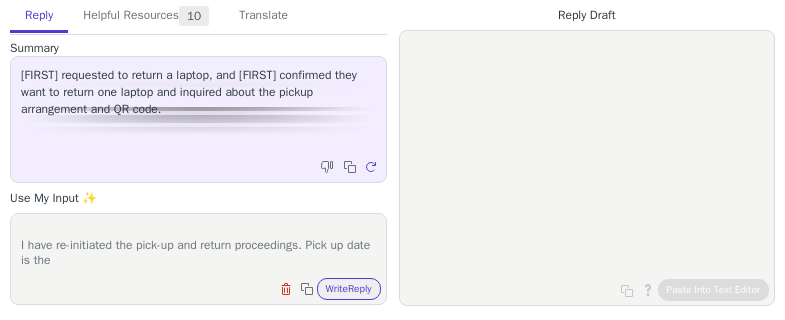 click on "hi,
I have re-initiated the pick-up and return proceedings. Pick up date is the" at bounding box center (198, 246) 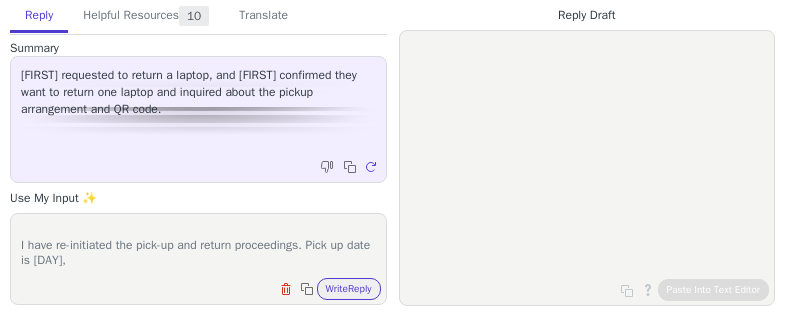 click on "hi,
I have re-initiated the pick-up and return proceedings. Pick up date is Thursday," at bounding box center [198, 246] 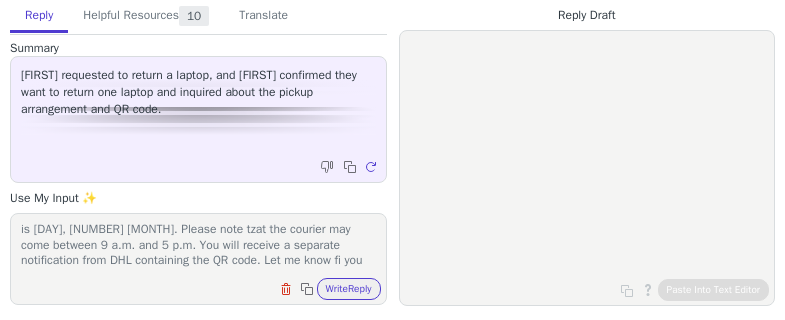 scroll, scrollTop: 63, scrollLeft: 0, axis: vertical 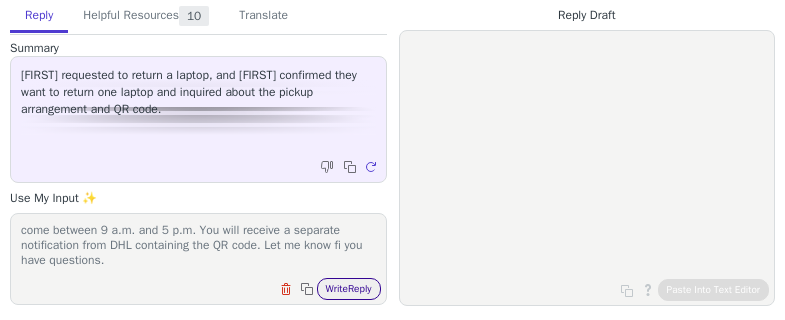 type on "hi,
I have re-initiated the pick-up and return proceedings. Pick up date is Thursday, 10 July. Please note tzat the courier may come between 9 a.m. and 5 p.m. You will receive a separate notification from DHL containing the QR code. Let me know fi you have questions." 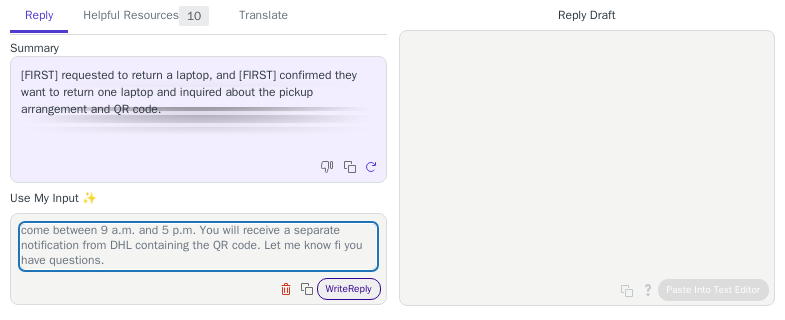 click on "Write  Reply" at bounding box center (349, 289) 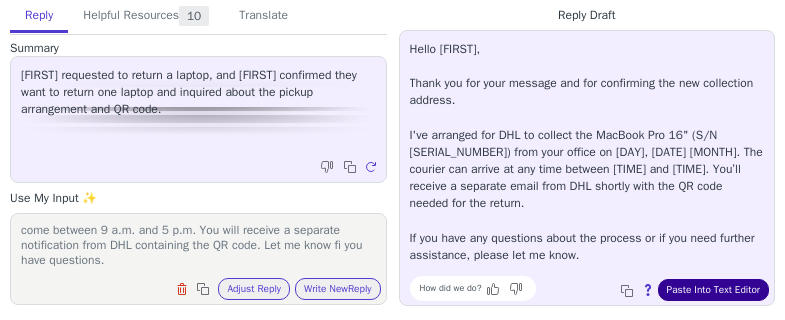click on "Paste Into Text Editor" at bounding box center [713, 290] 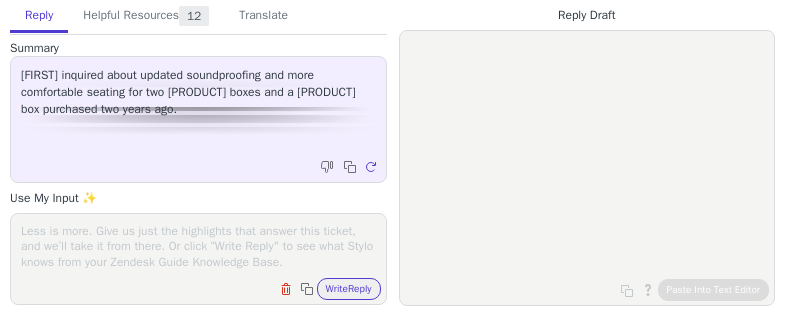 scroll, scrollTop: 0, scrollLeft: 0, axis: both 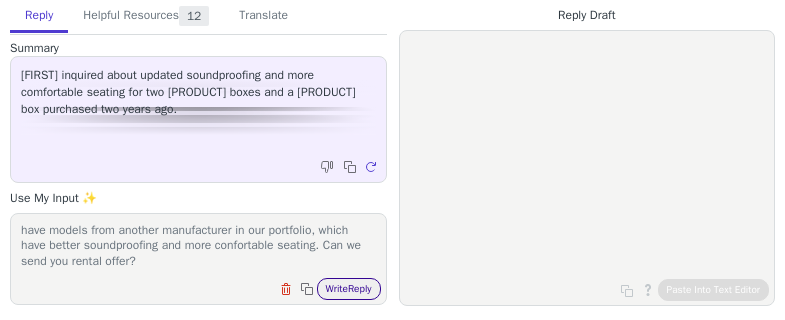 type on "Hi,
I am afraid that there are no ready-made solutions for the modifications you are requesting. Also, we have discontinued those models and are no longer in contact with the manufacturer. We have models from another manufacturer in our portfolio, which have better soundproofing and more confortable seating. Can we send you rental offer?" 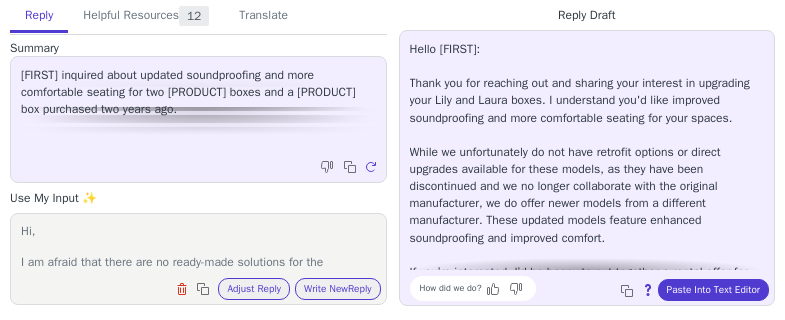 scroll, scrollTop: 78, scrollLeft: 0, axis: vertical 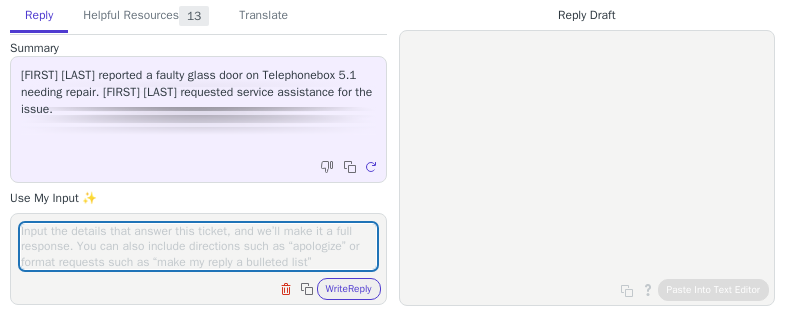 click at bounding box center (198, 246) 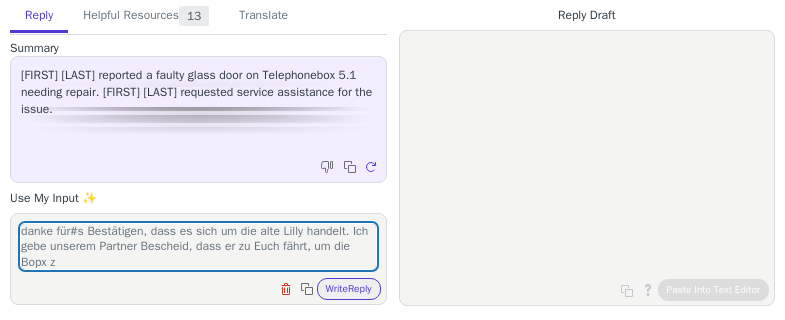 scroll, scrollTop: 1, scrollLeft: 0, axis: vertical 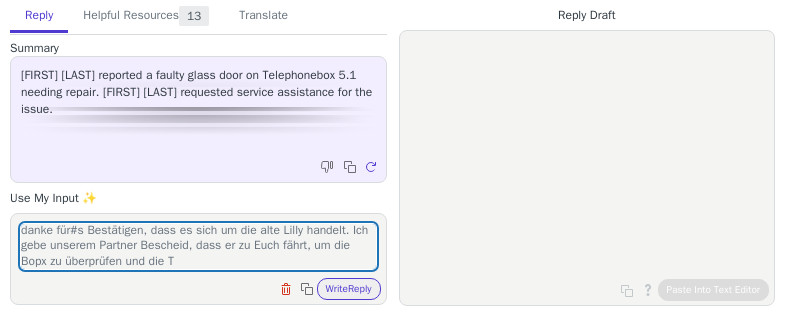 type on "danke für#s Bestätigen, dass es sich um die alte Lilly handelt. Ich gebe unserem Partner Bescheid, dass er zu Euch fährt, um die Bopx zu überprüfen und die Tp" 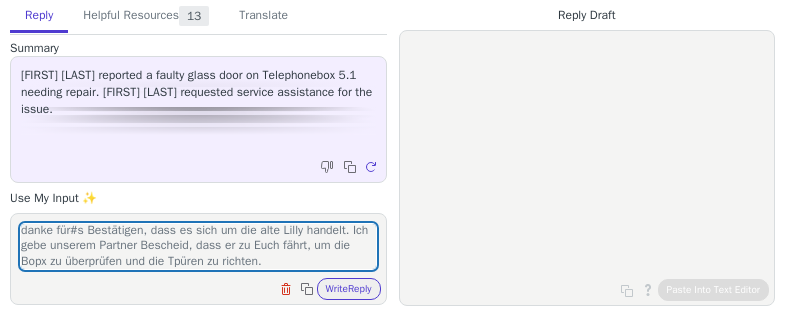 scroll, scrollTop: 0, scrollLeft: 0, axis: both 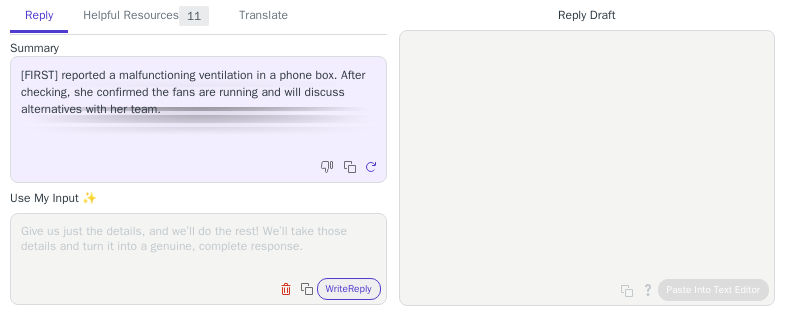 click at bounding box center [198, 246] 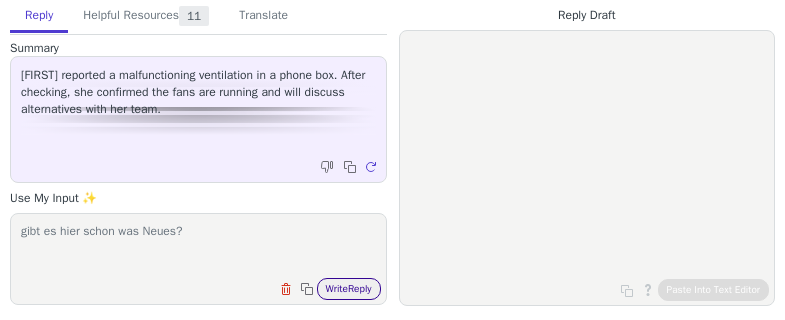 type on "gibt es hier schon was Neues?" 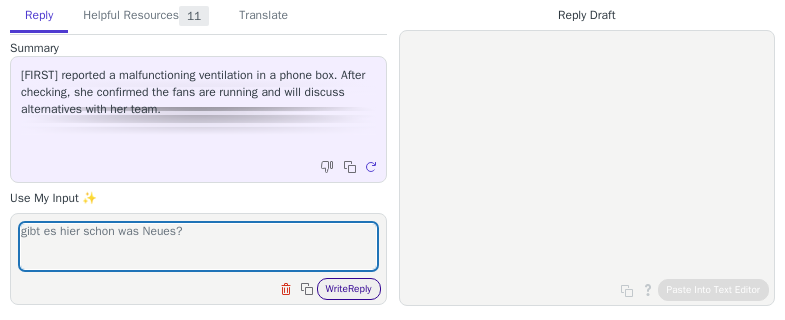 click on "Write  Reply" at bounding box center [349, 289] 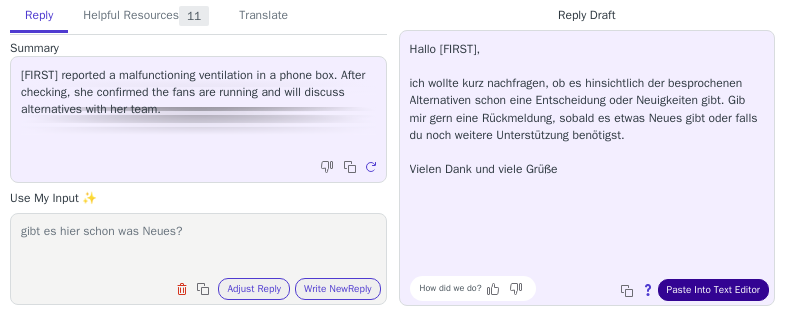 click on "Paste Into Text Editor" at bounding box center [713, 290] 